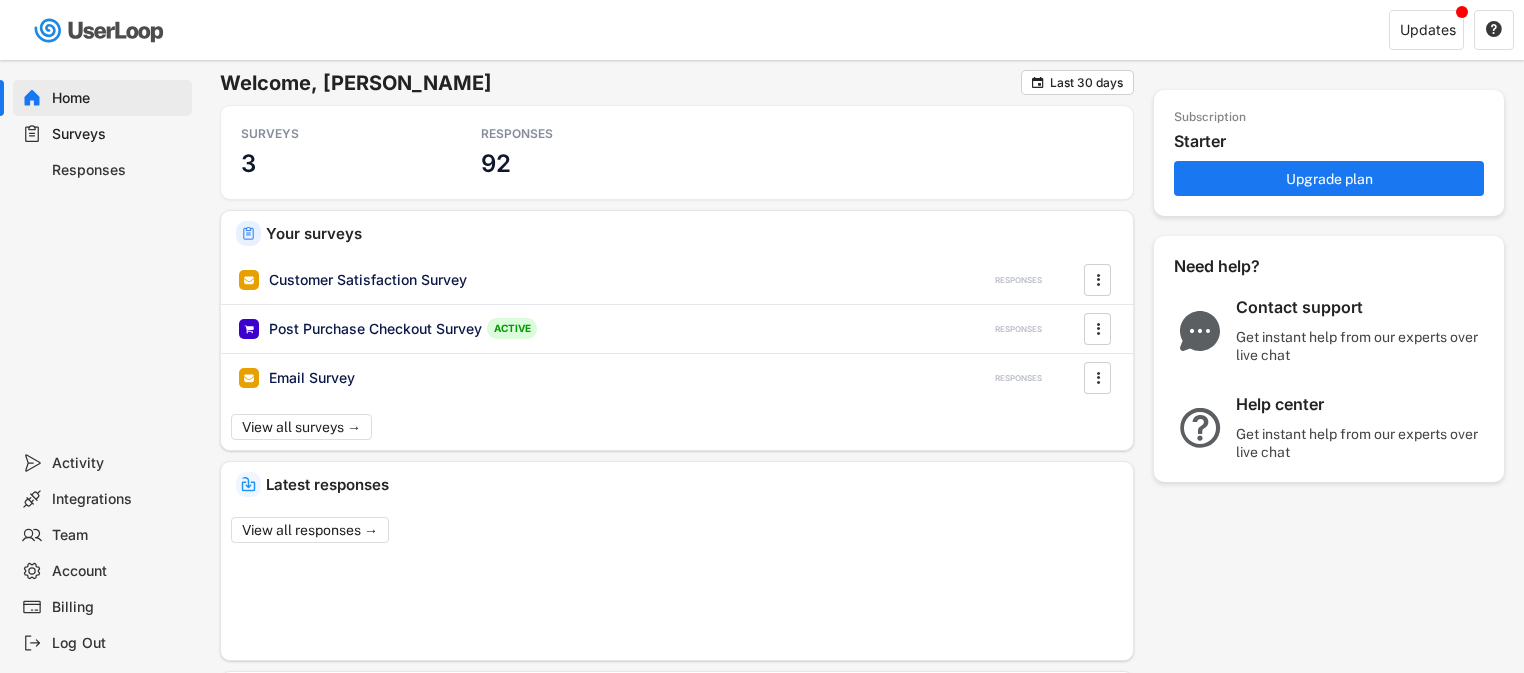 scroll, scrollTop: 0, scrollLeft: 0, axis: both 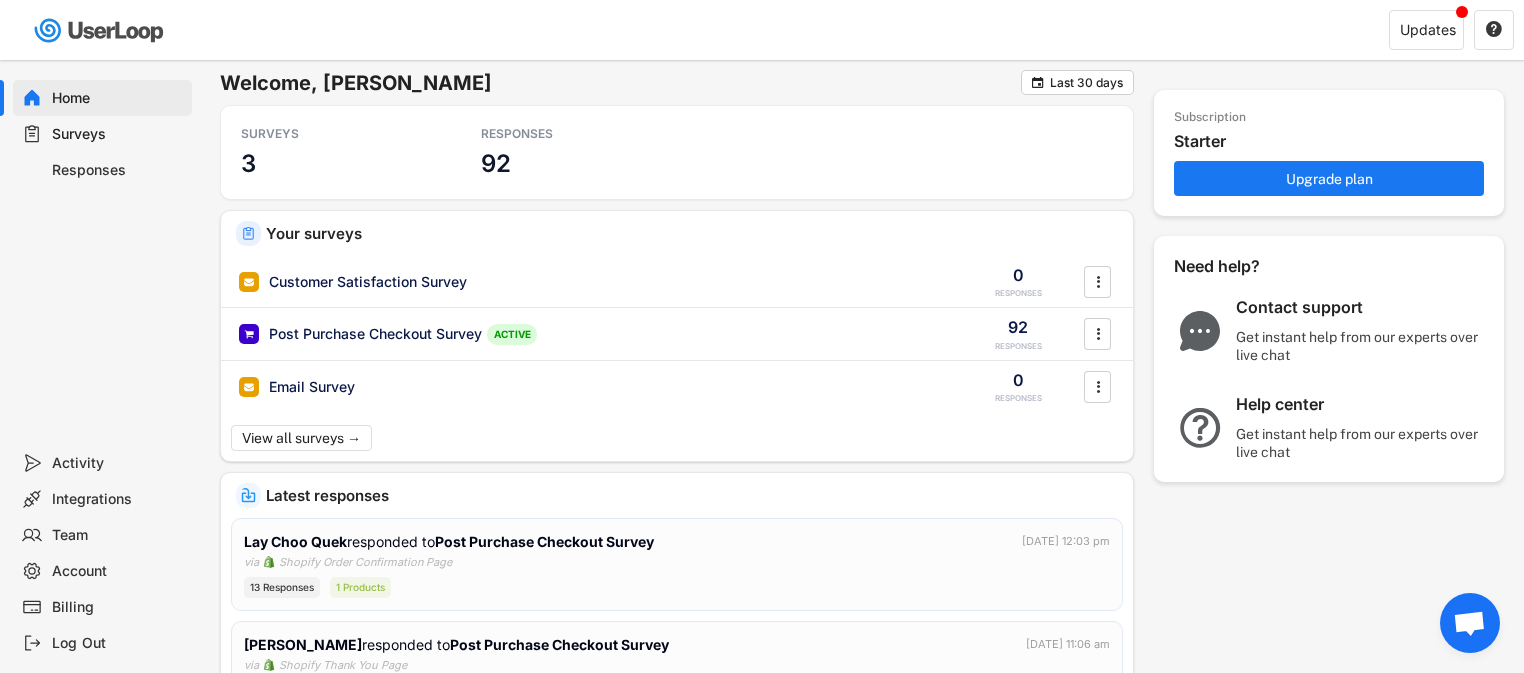 click on "Team" at bounding box center (118, 535) 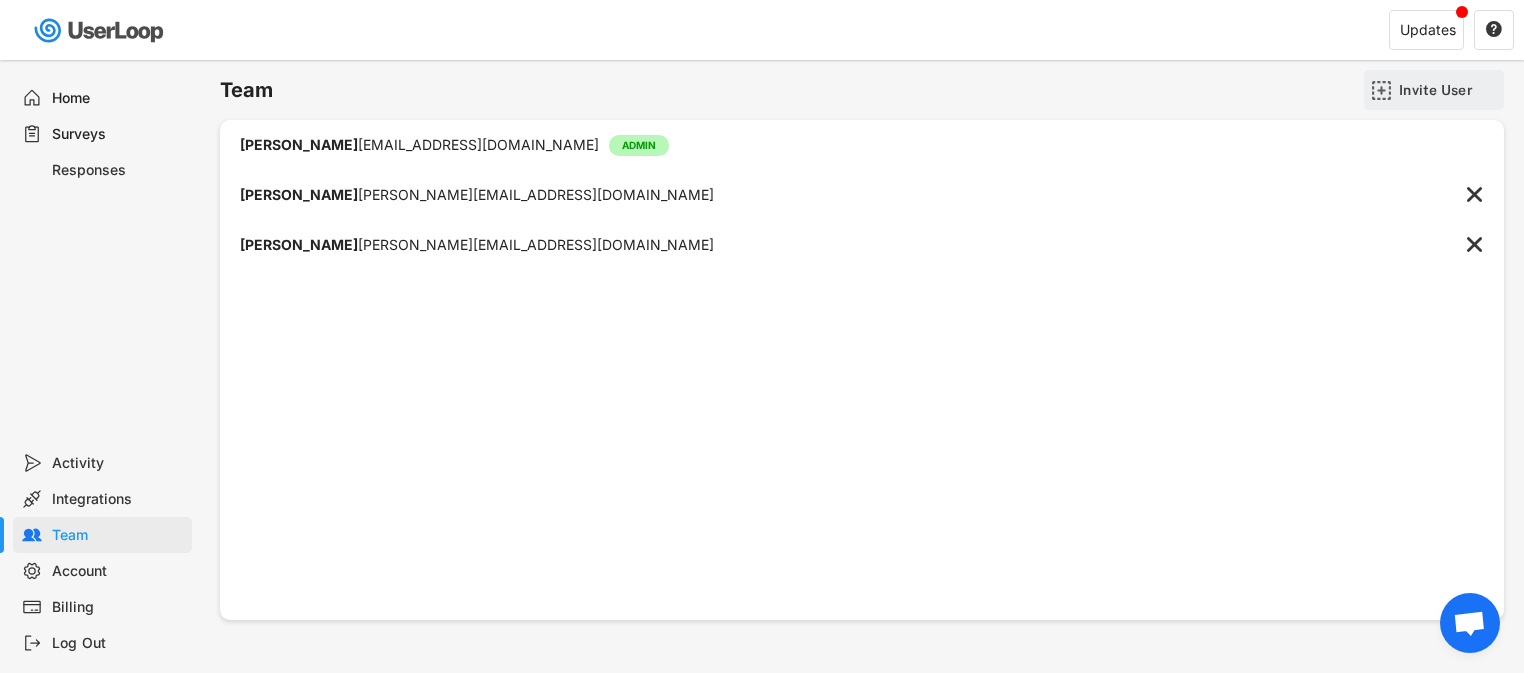 click 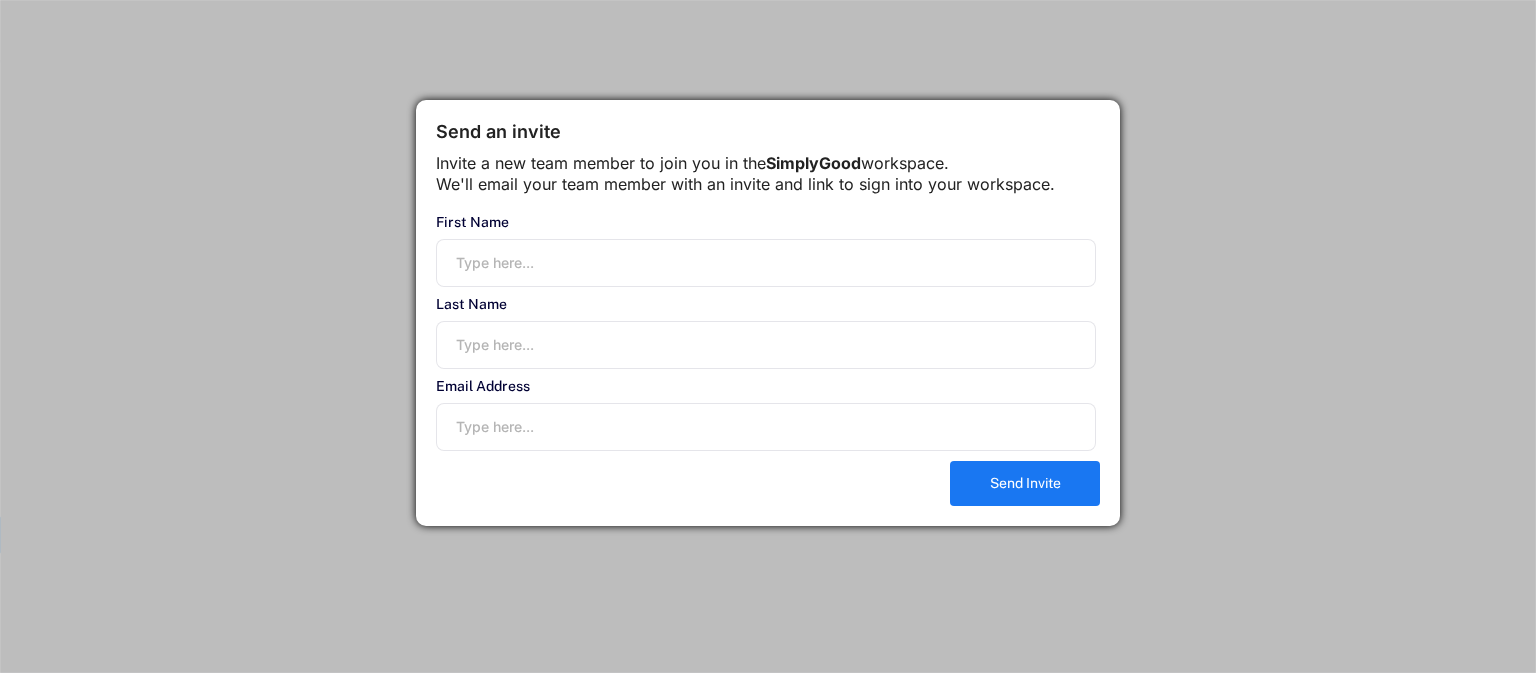 click at bounding box center (766, 263) 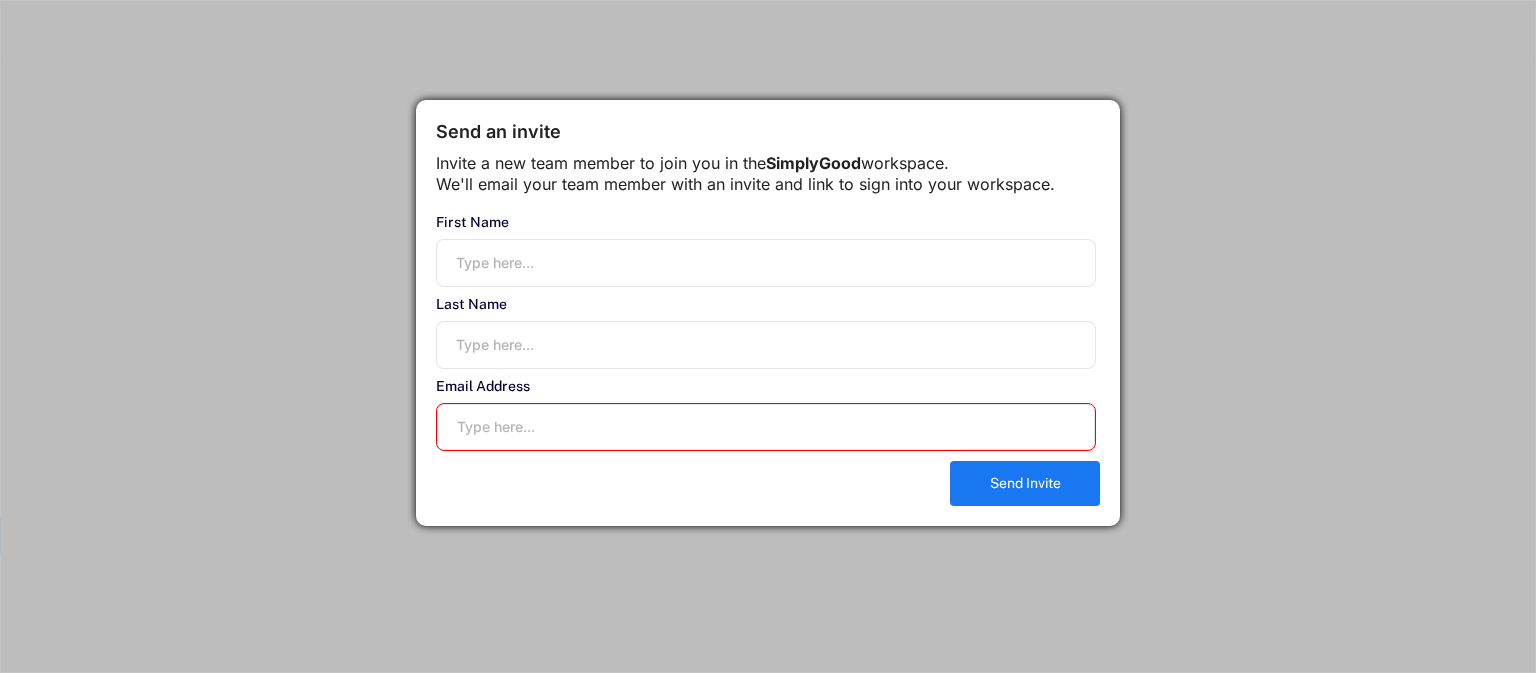 click at bounding box center (766, 427) 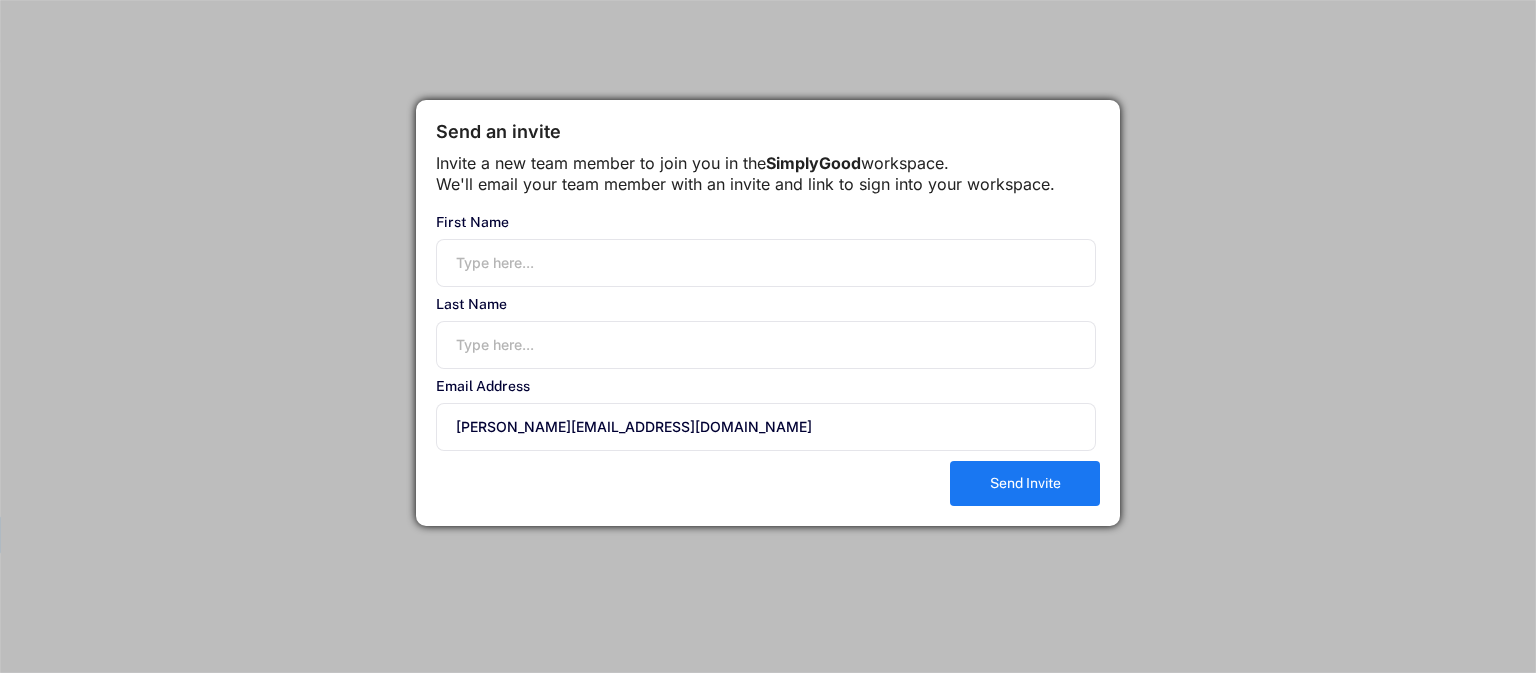 type on "hendrik@simplygood.sg" 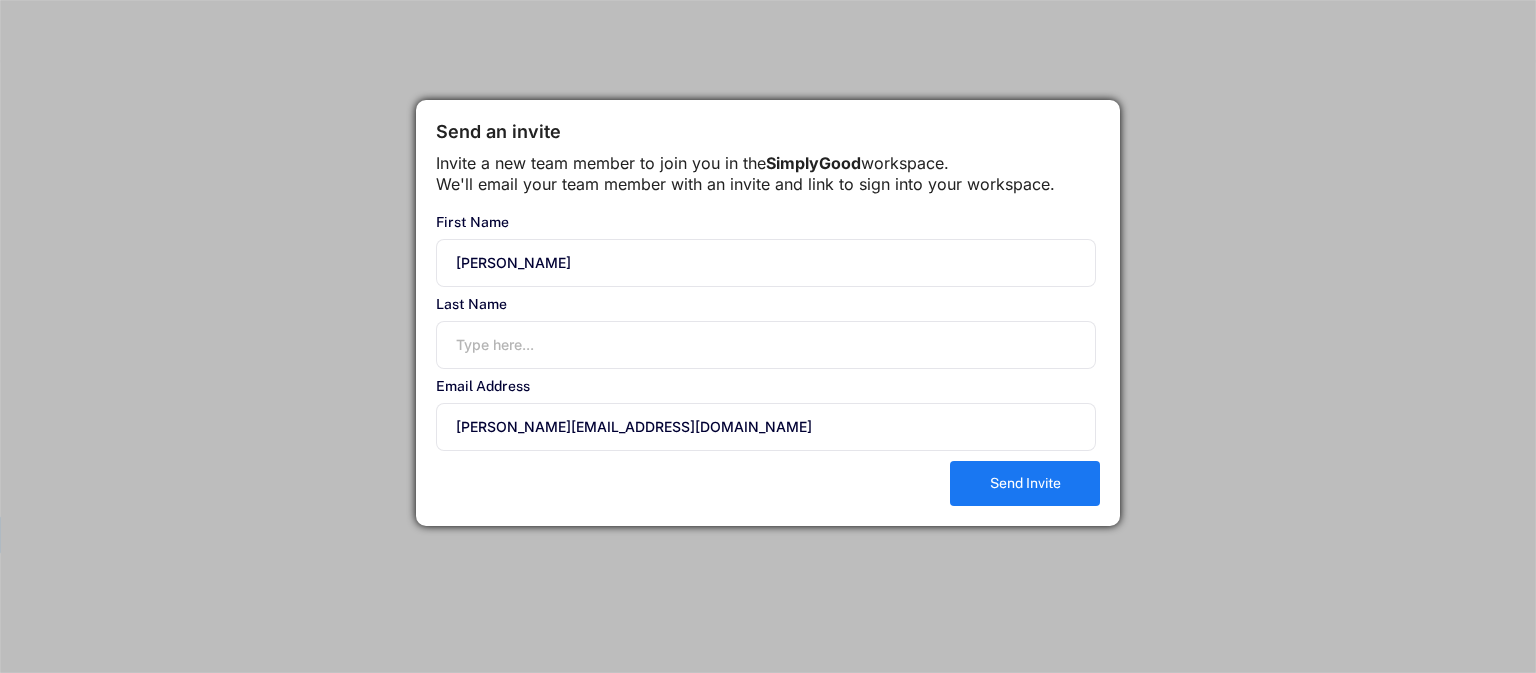 type on "Hendrik" 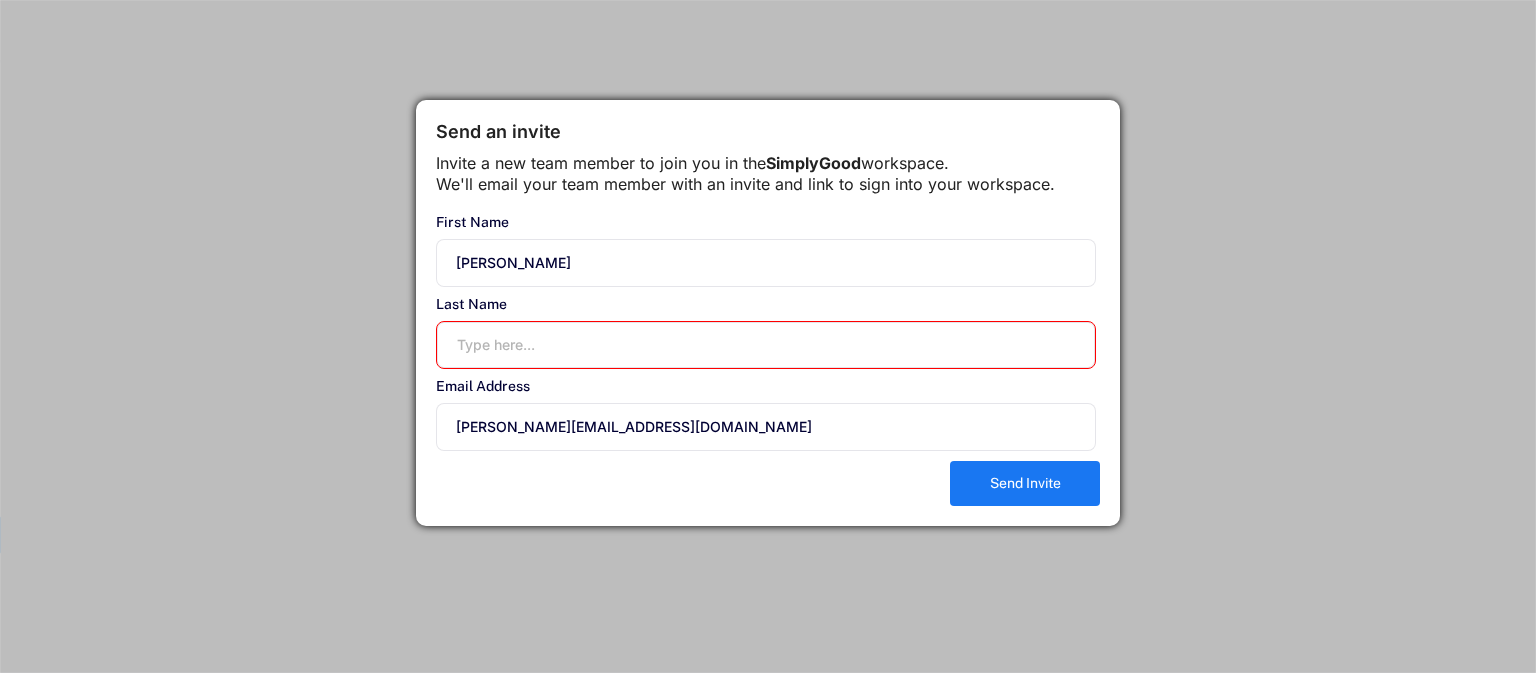paste on "Serrano" 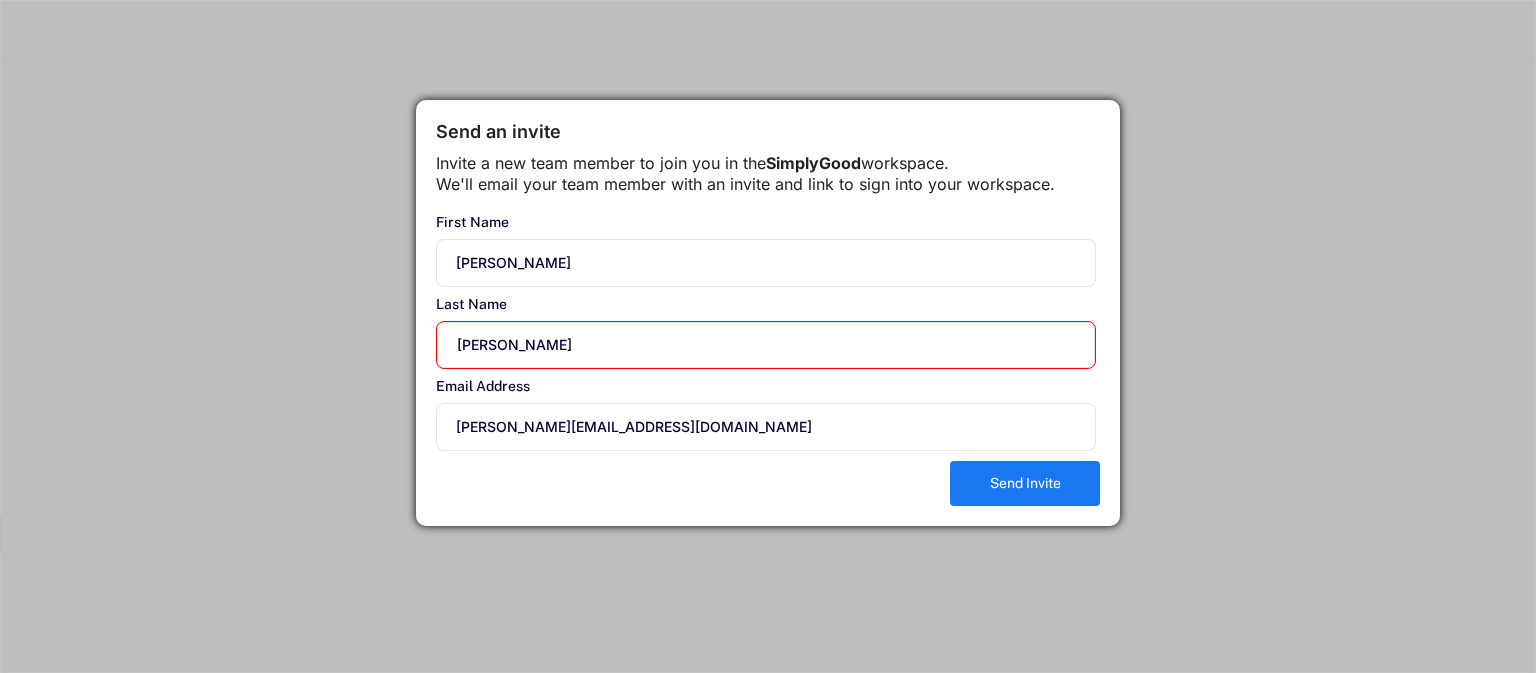 type on "Serrano" 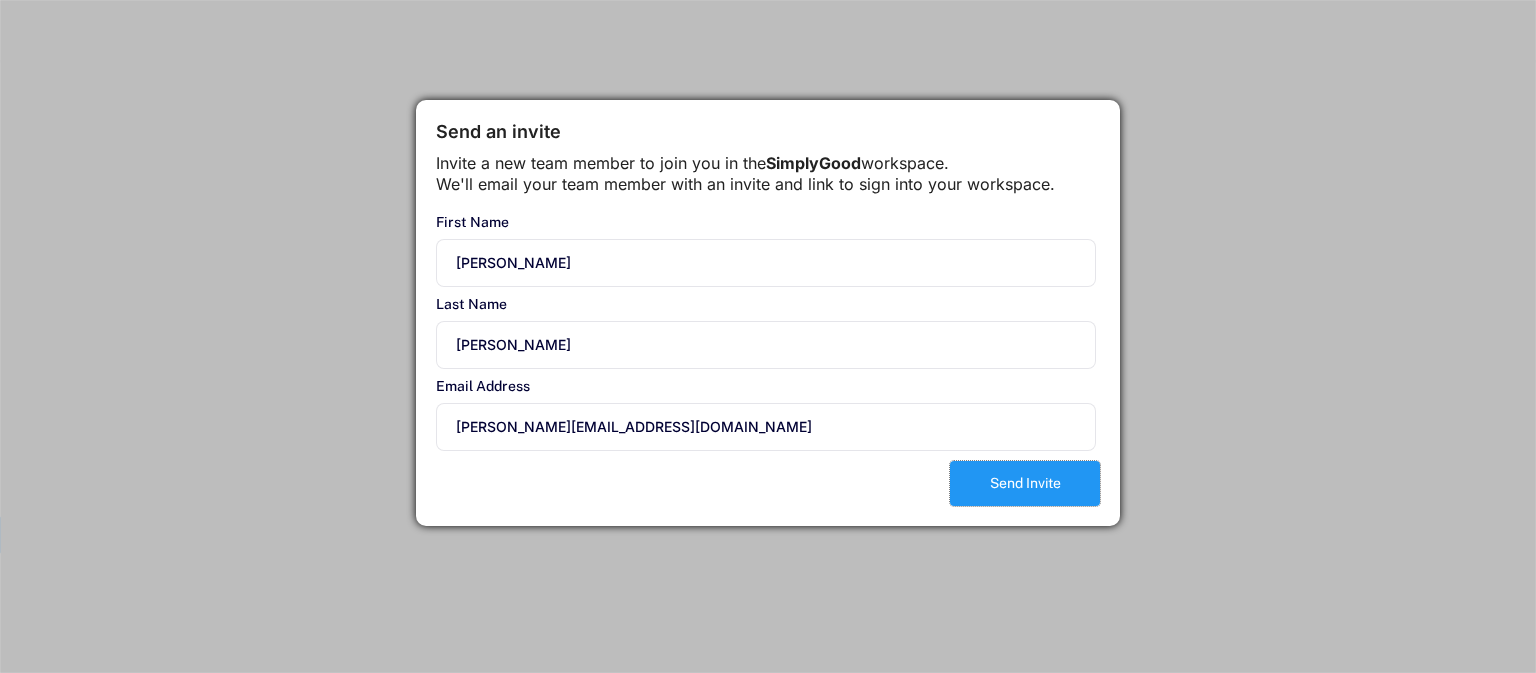 click on "Send Invite" at bounding box center (1025, 483) 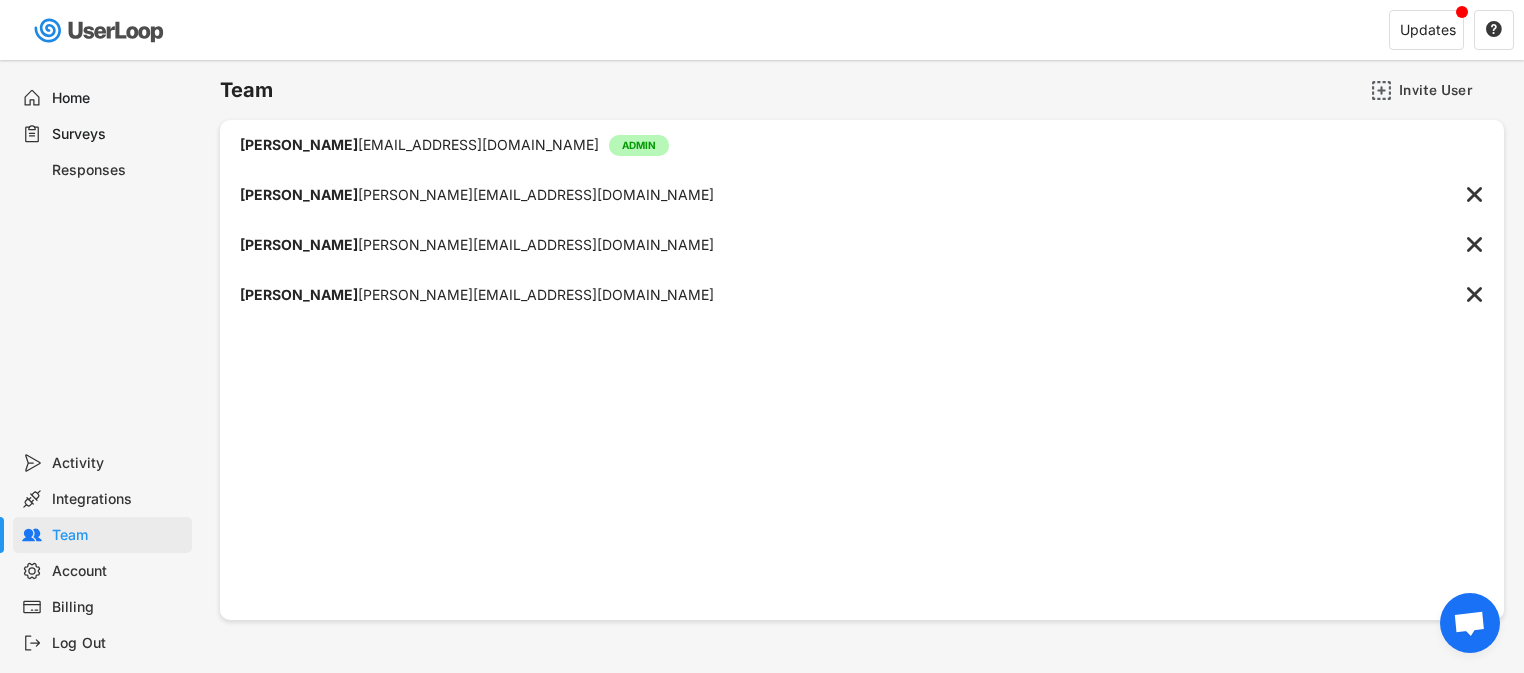 click on "Home" at bounding box center (118, 98) 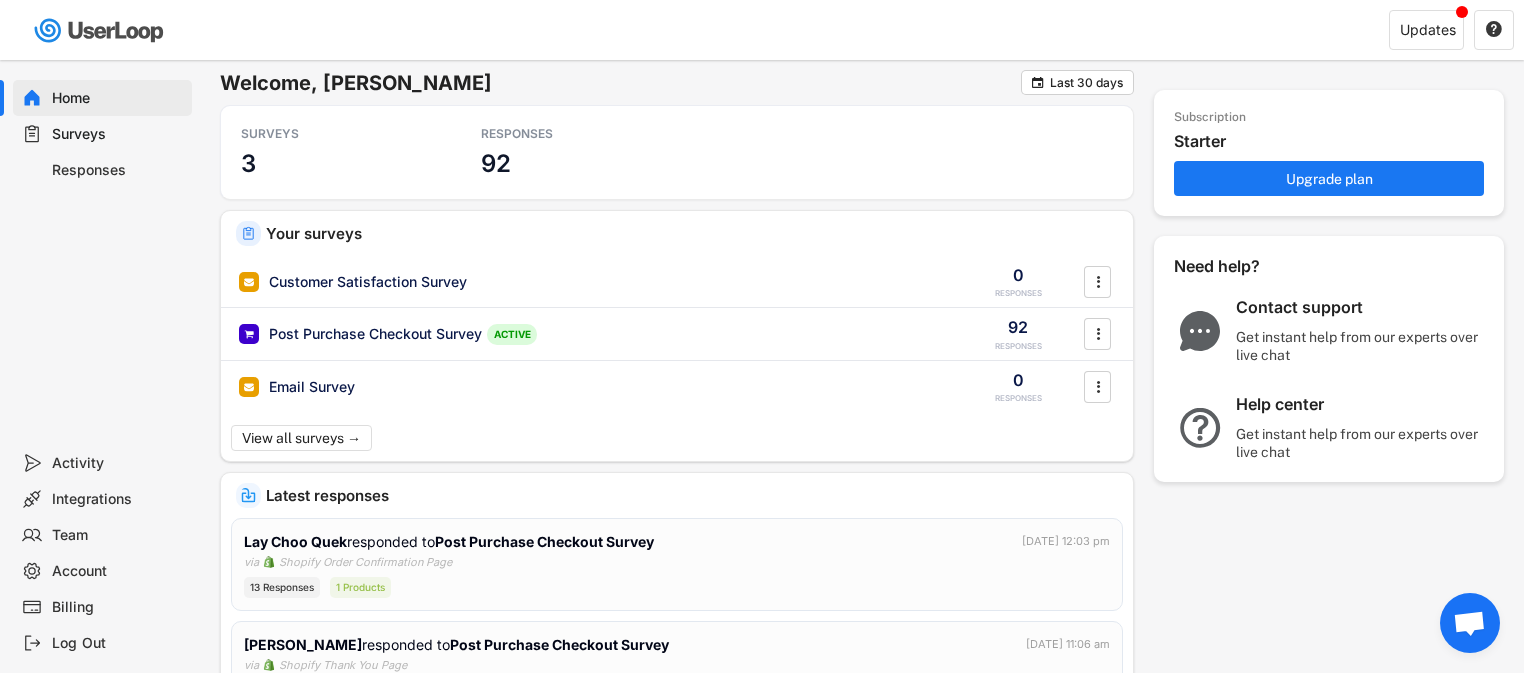 click on "Responses" at bounding box center [118, 170] 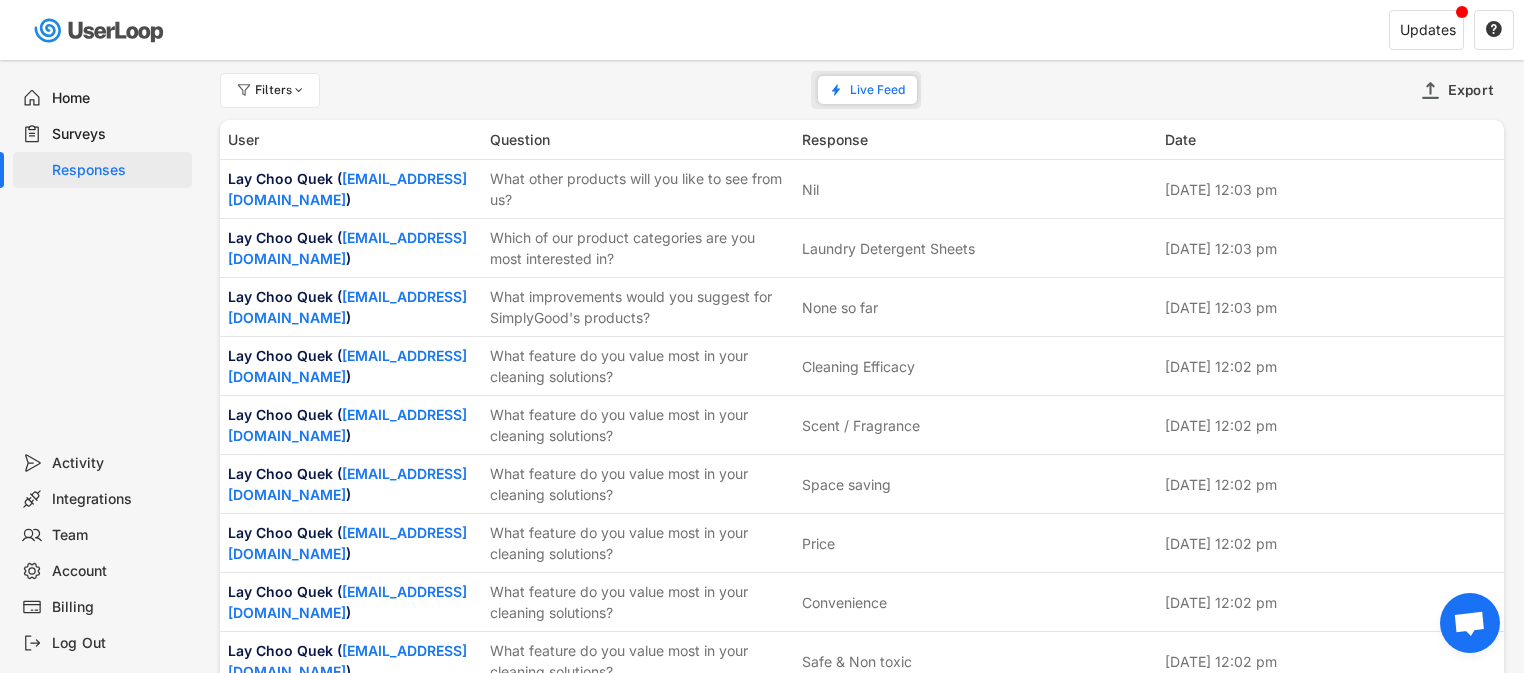 click on "Surveys" at bounding box center (118, 134) 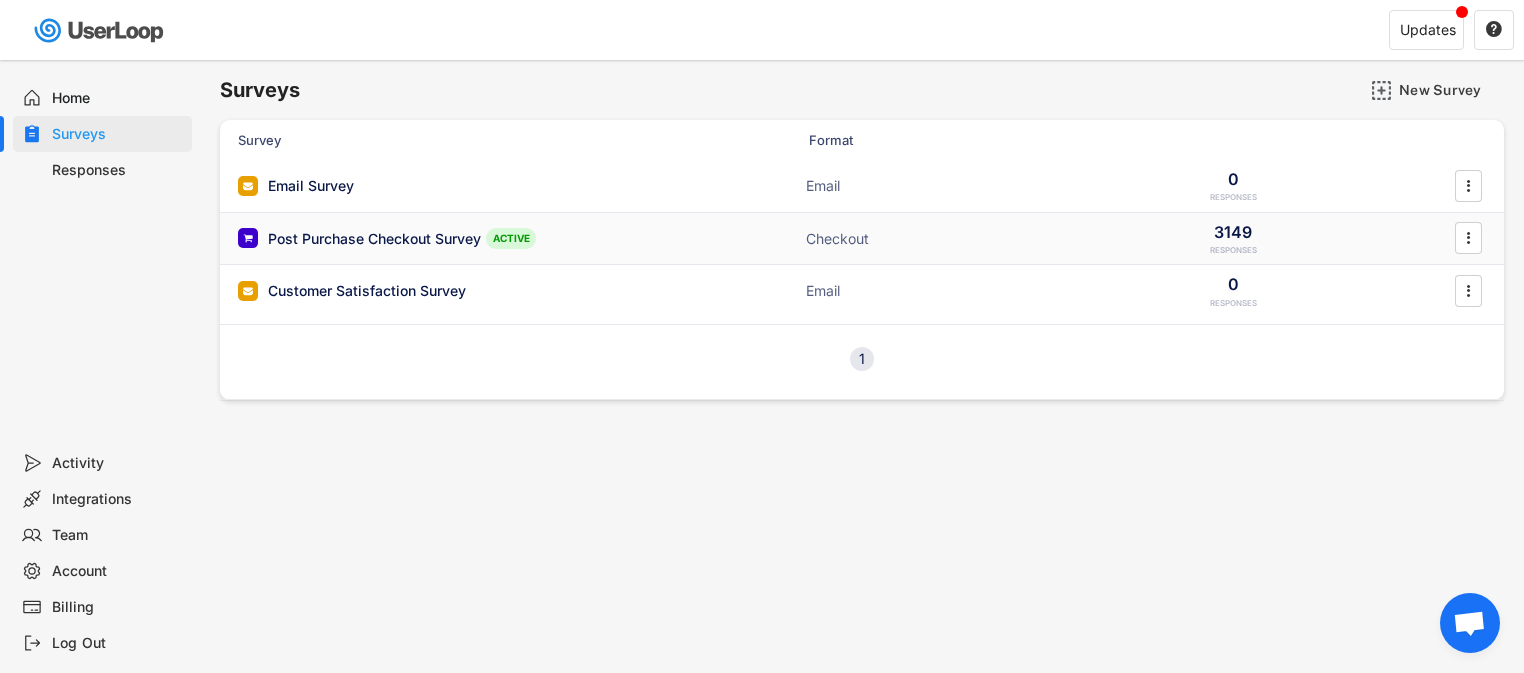 click on "Post Purchase Checkout Survey" at bounding box center (374, 239) 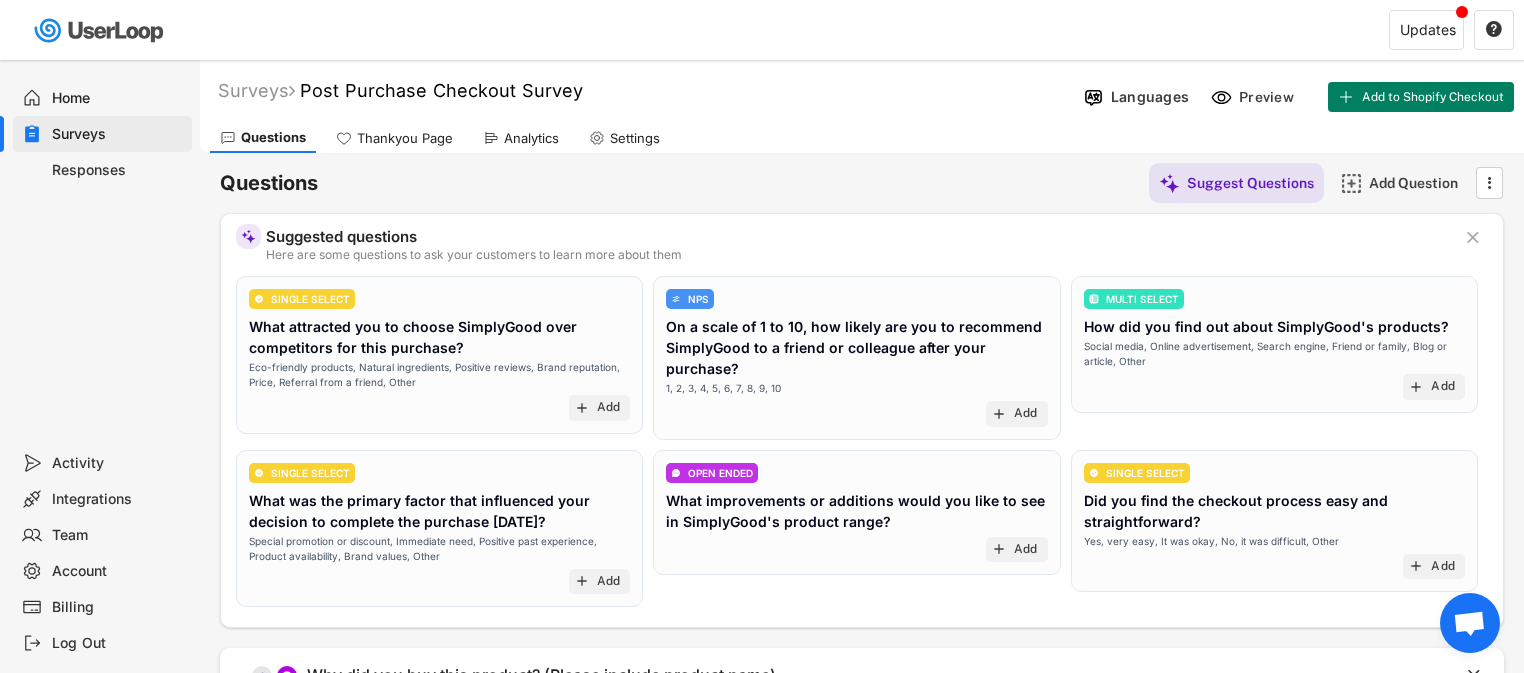 scroll, scrollTop: 30, scrollLeft: 0, axis: vertical 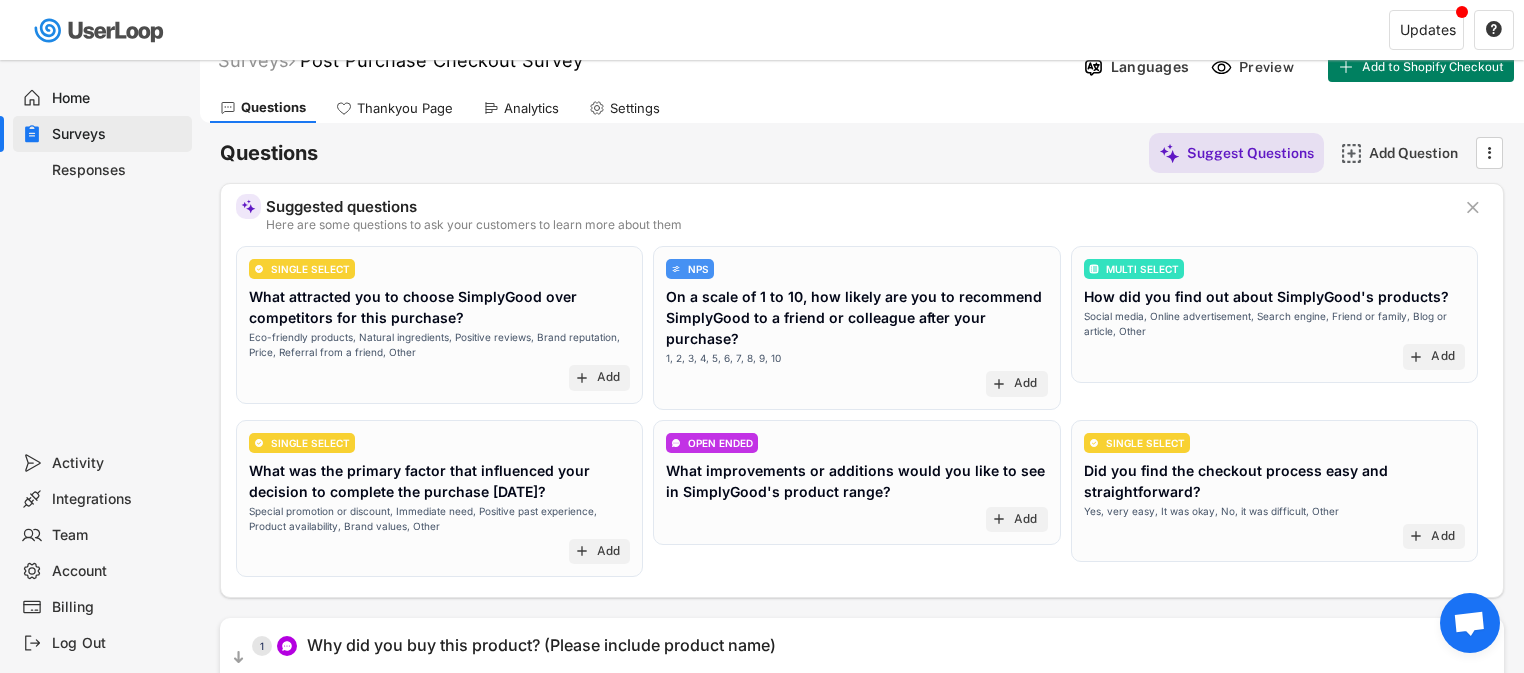 click on "Analytics" at bounding box center (531, 108) 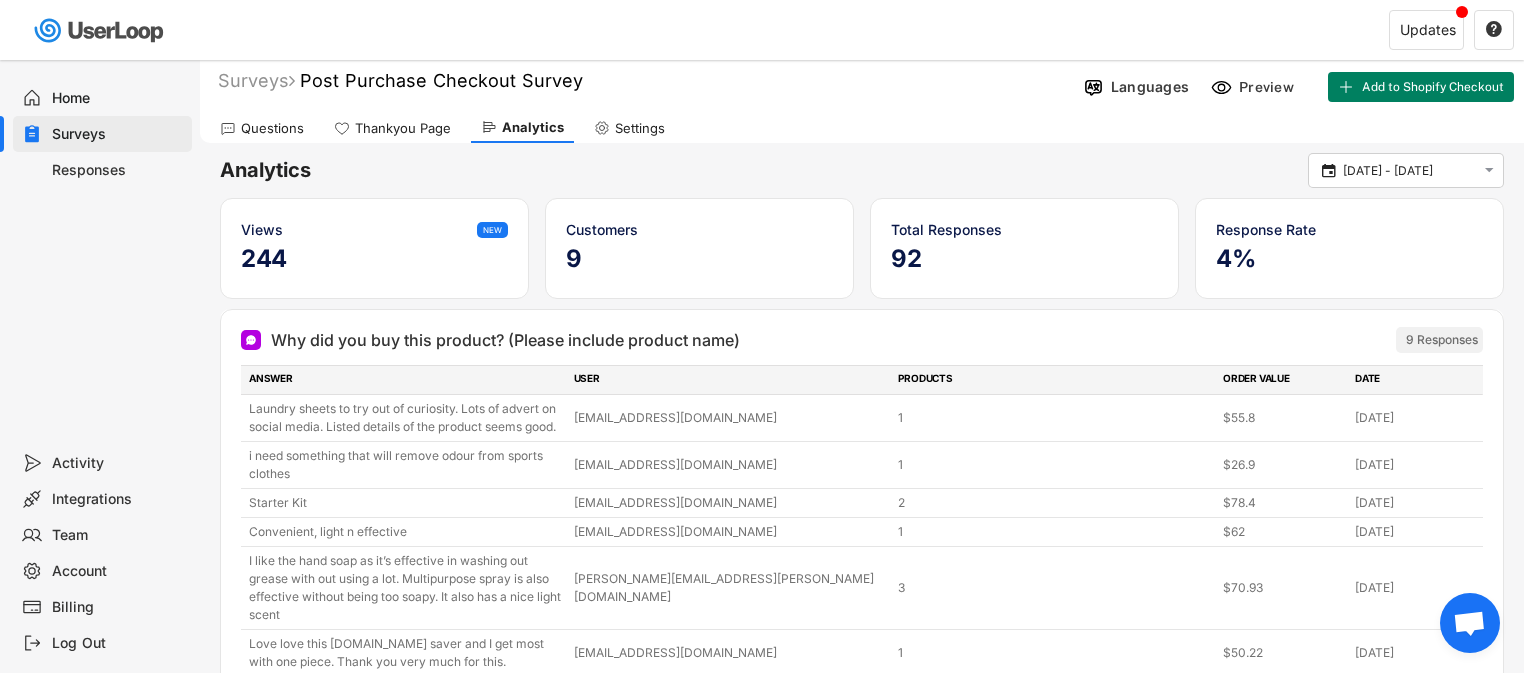 scroll, scrollTop: 0, scrollLeft: 0, axis: both 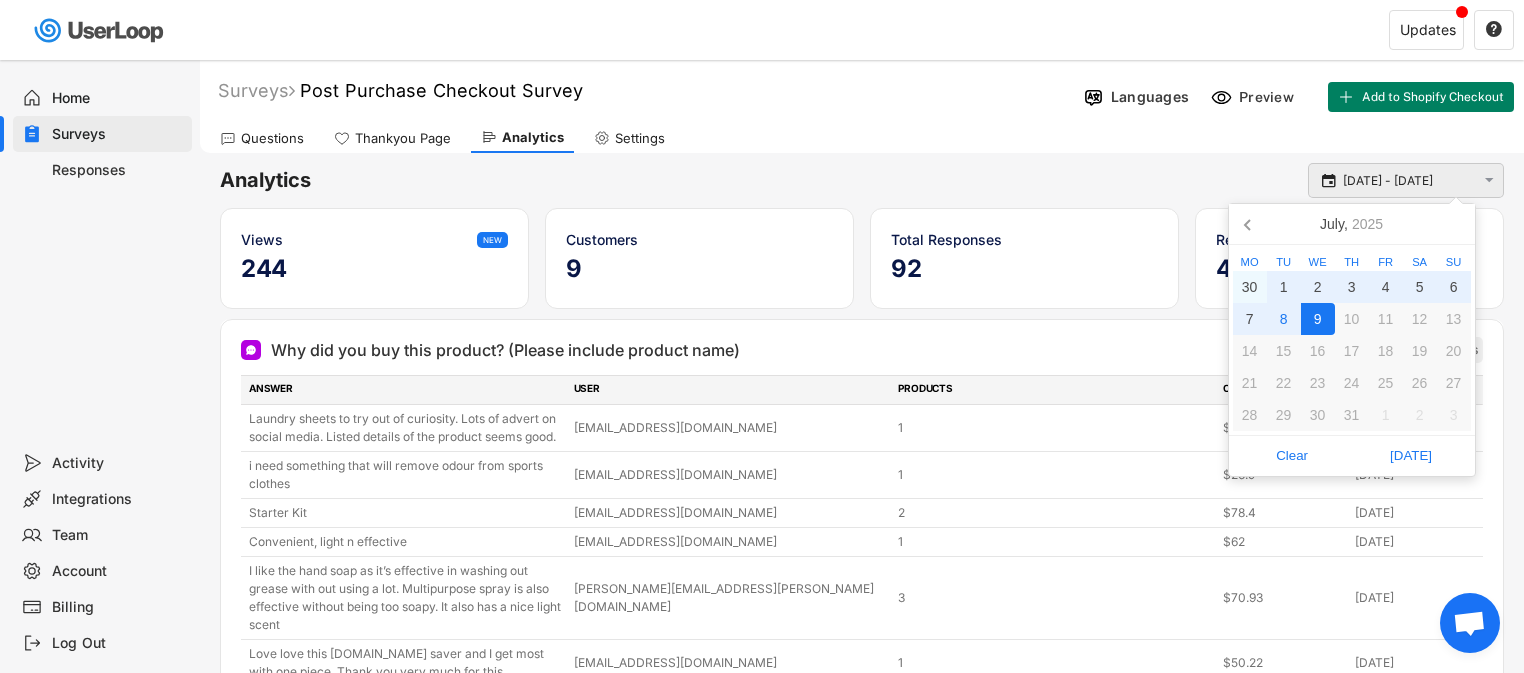 click on "[DATE] - [DATE]" at bounding box center [1409, 181] 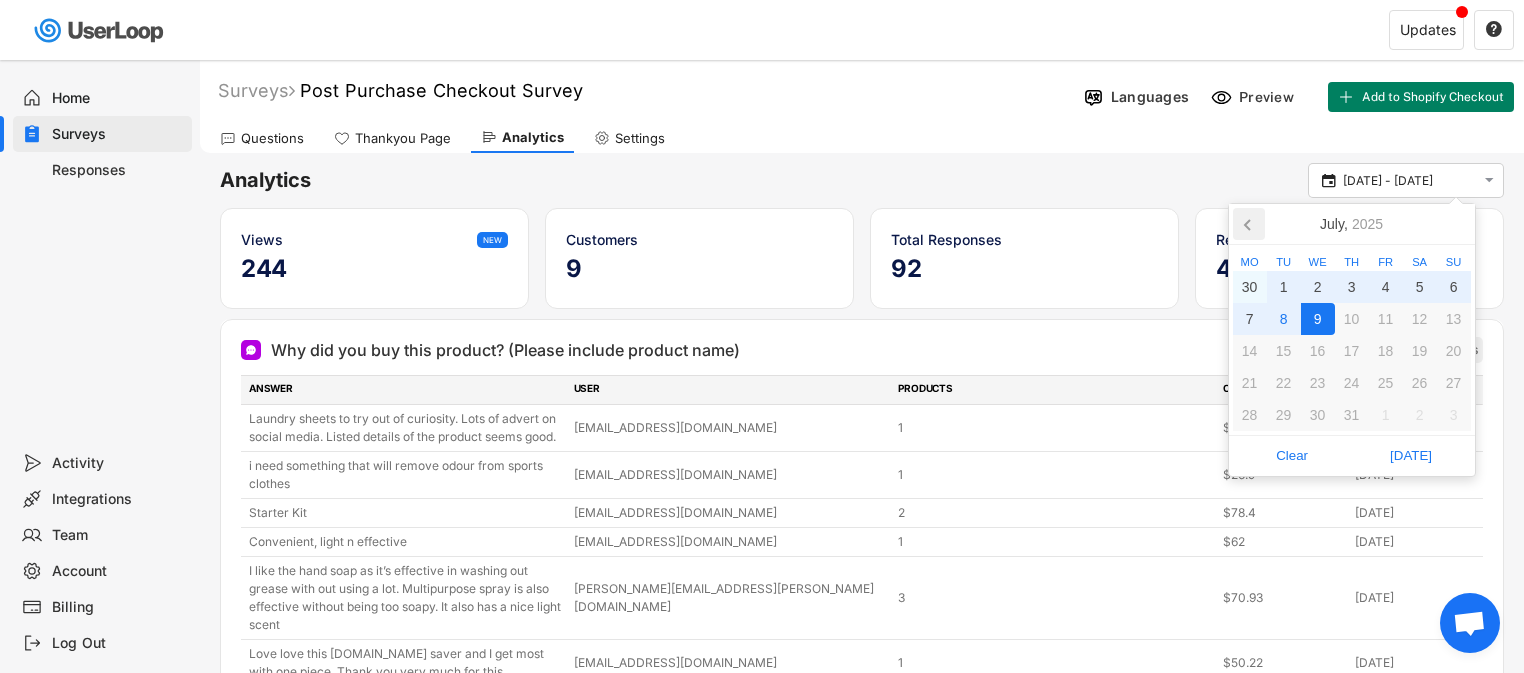 click 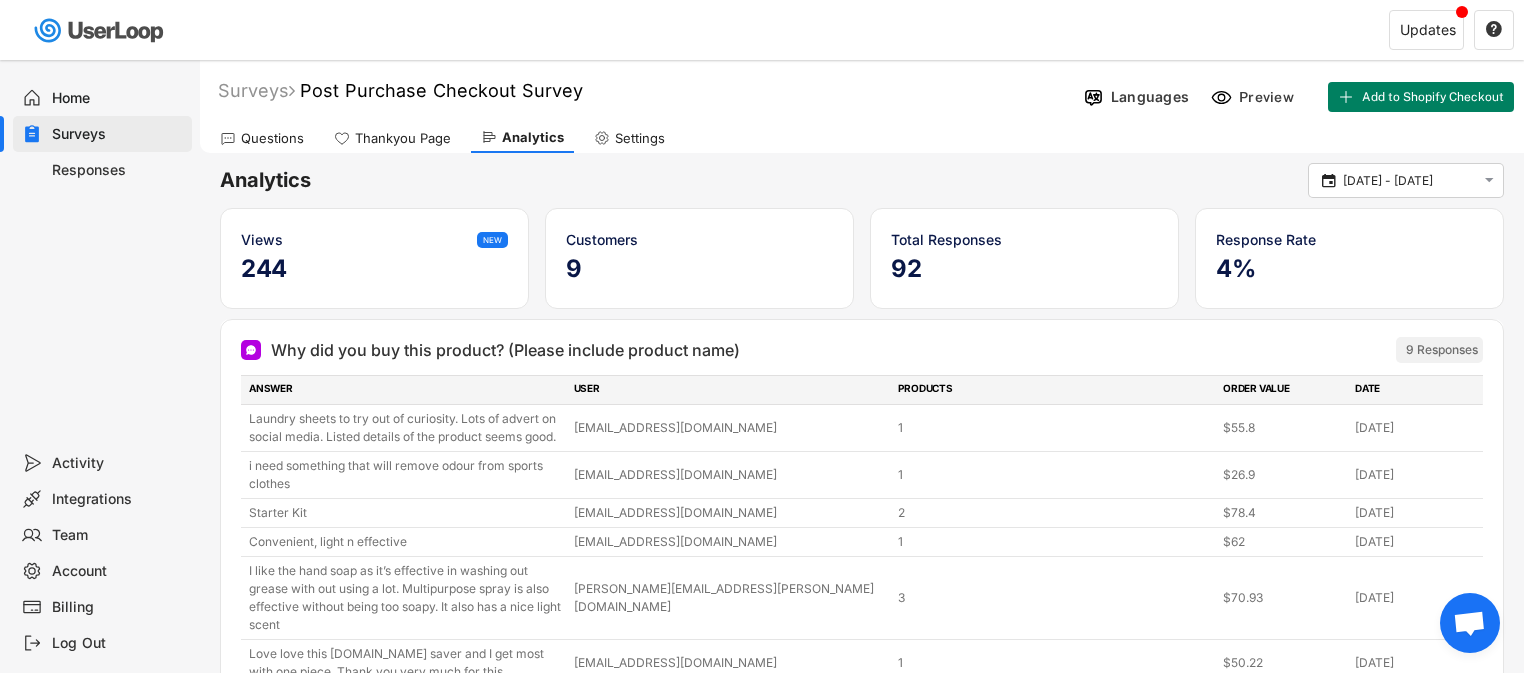 click on "Analytics" at bounding box center (764, 180) 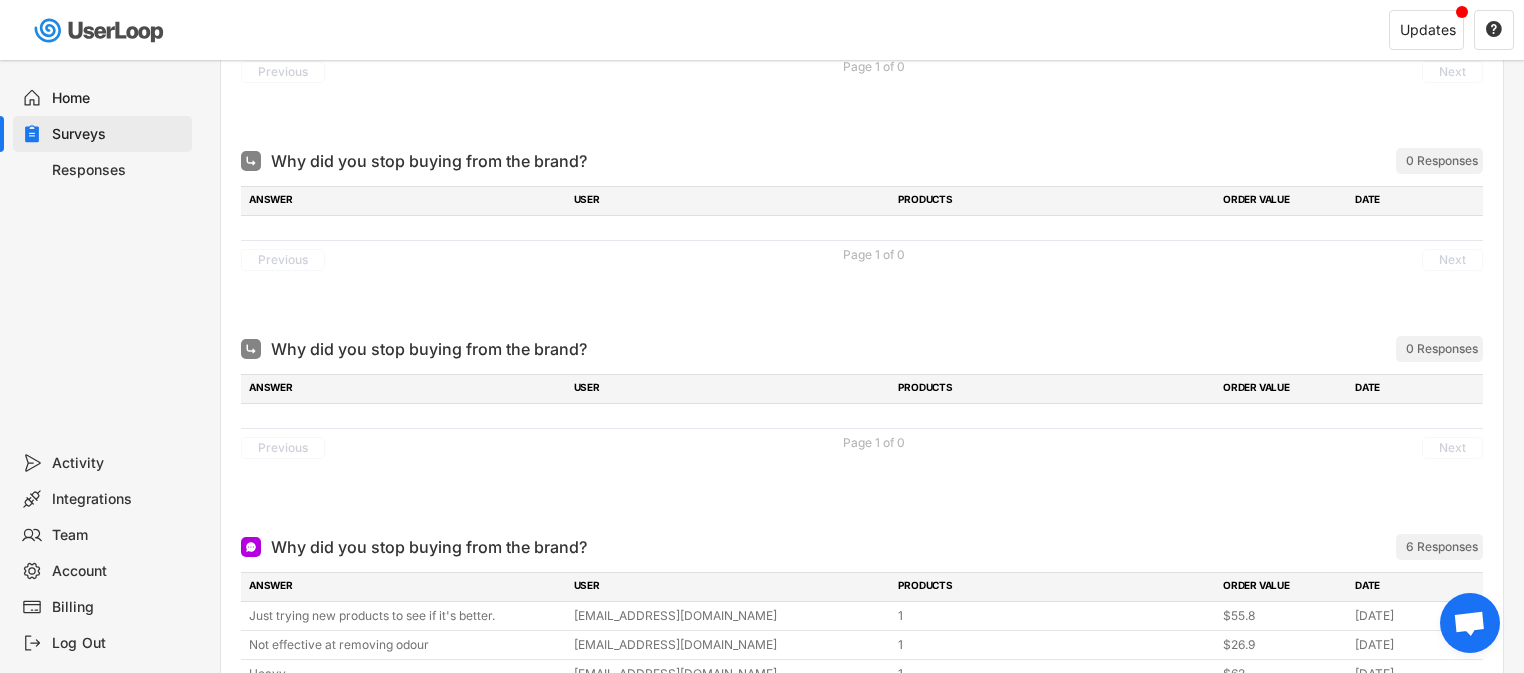 scroll, scrollTop: 2093, scrollLeft: 0, axis: vertical 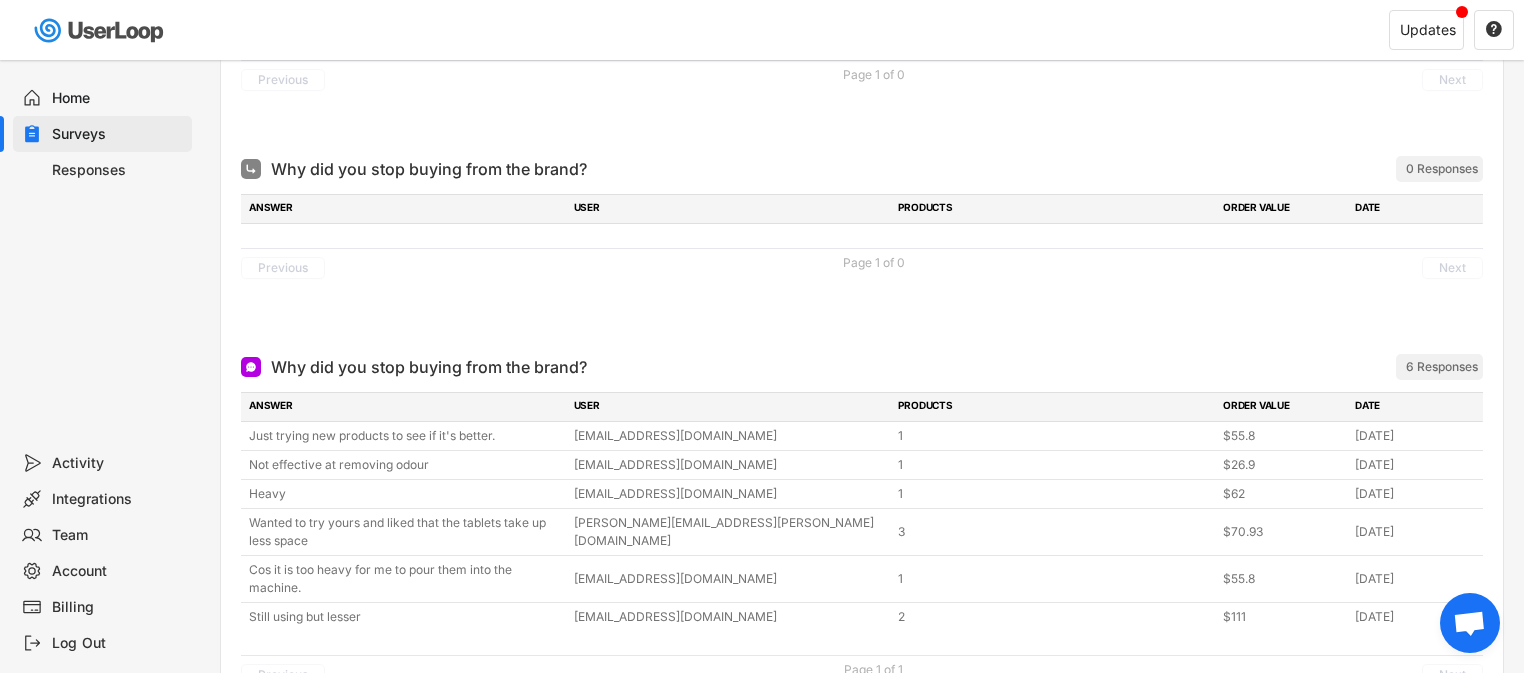 click on "Responses" at bounding box center (118, 170) 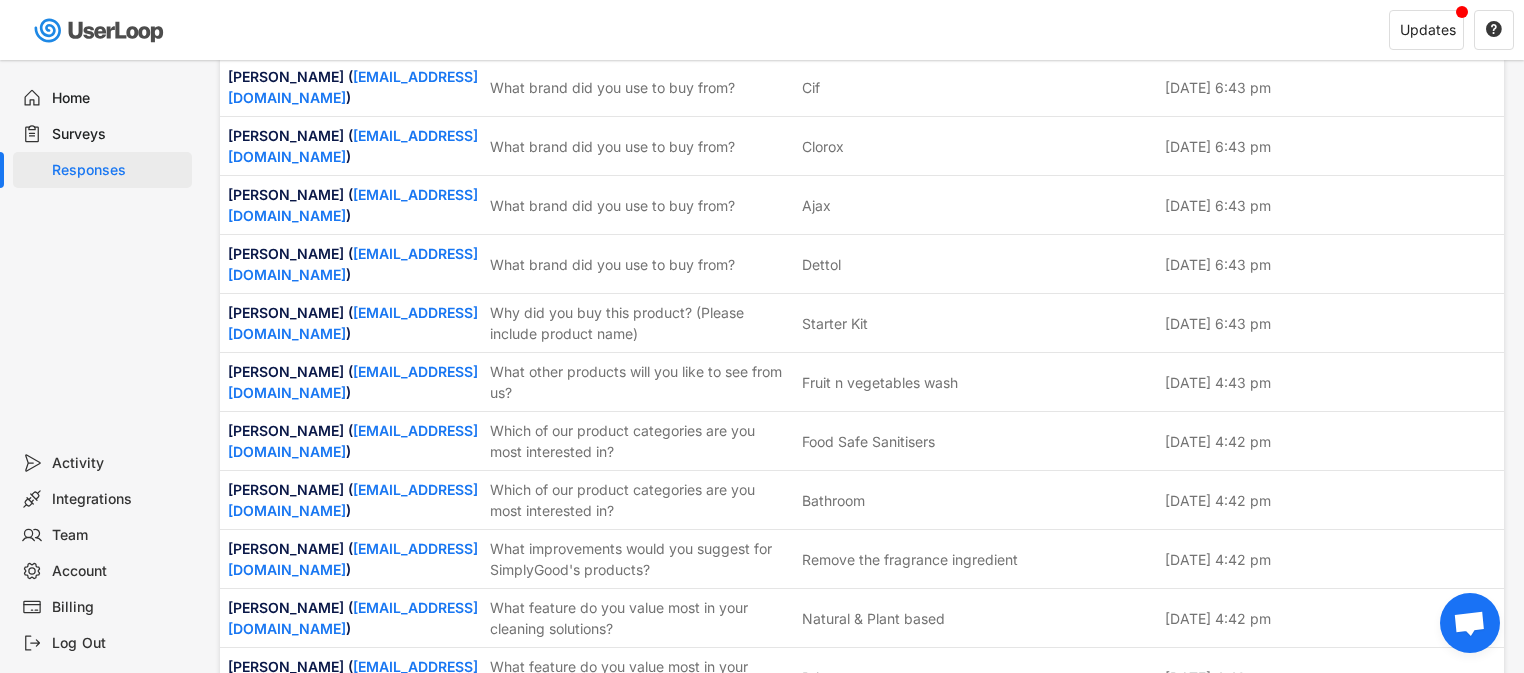 scroll, scrollTop: 0, scrollLeft: 0, axis: both 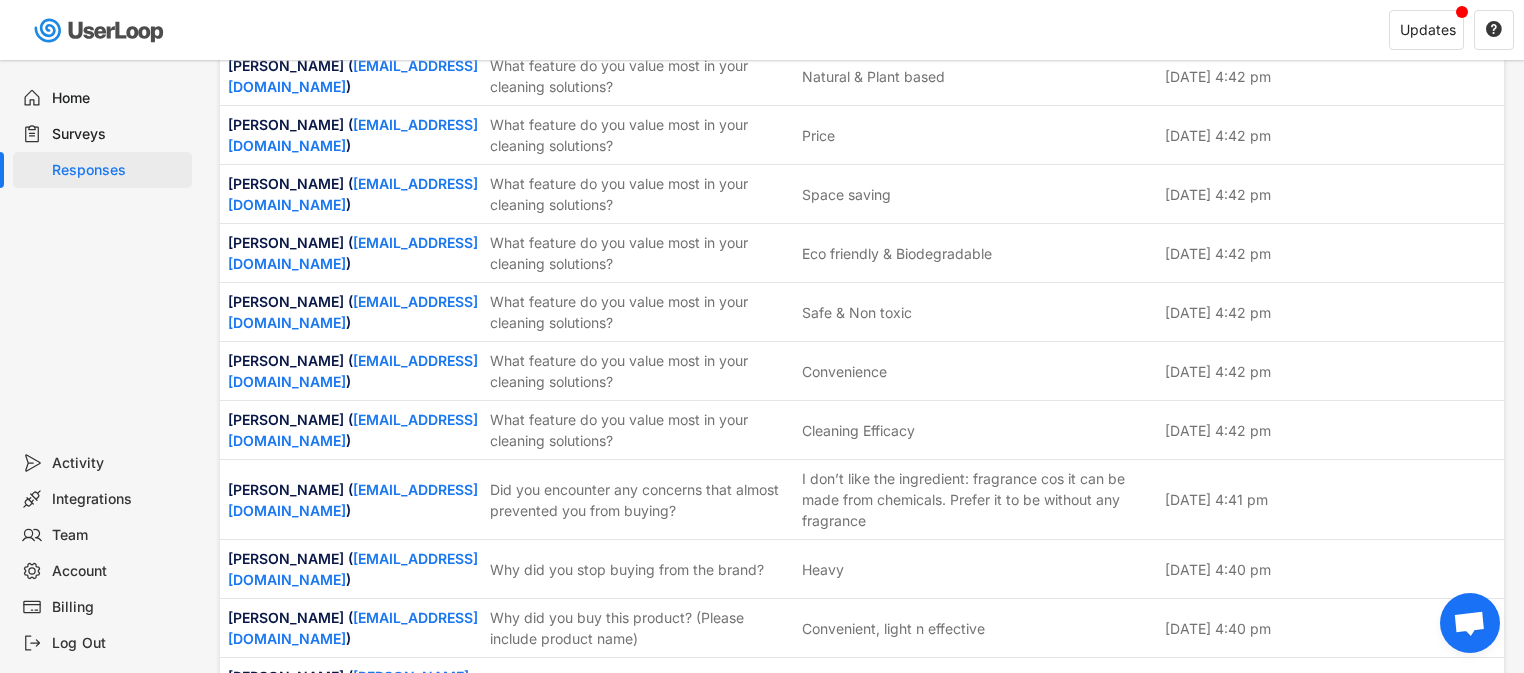 click on "Surveys" at bounding box center (118, 134) 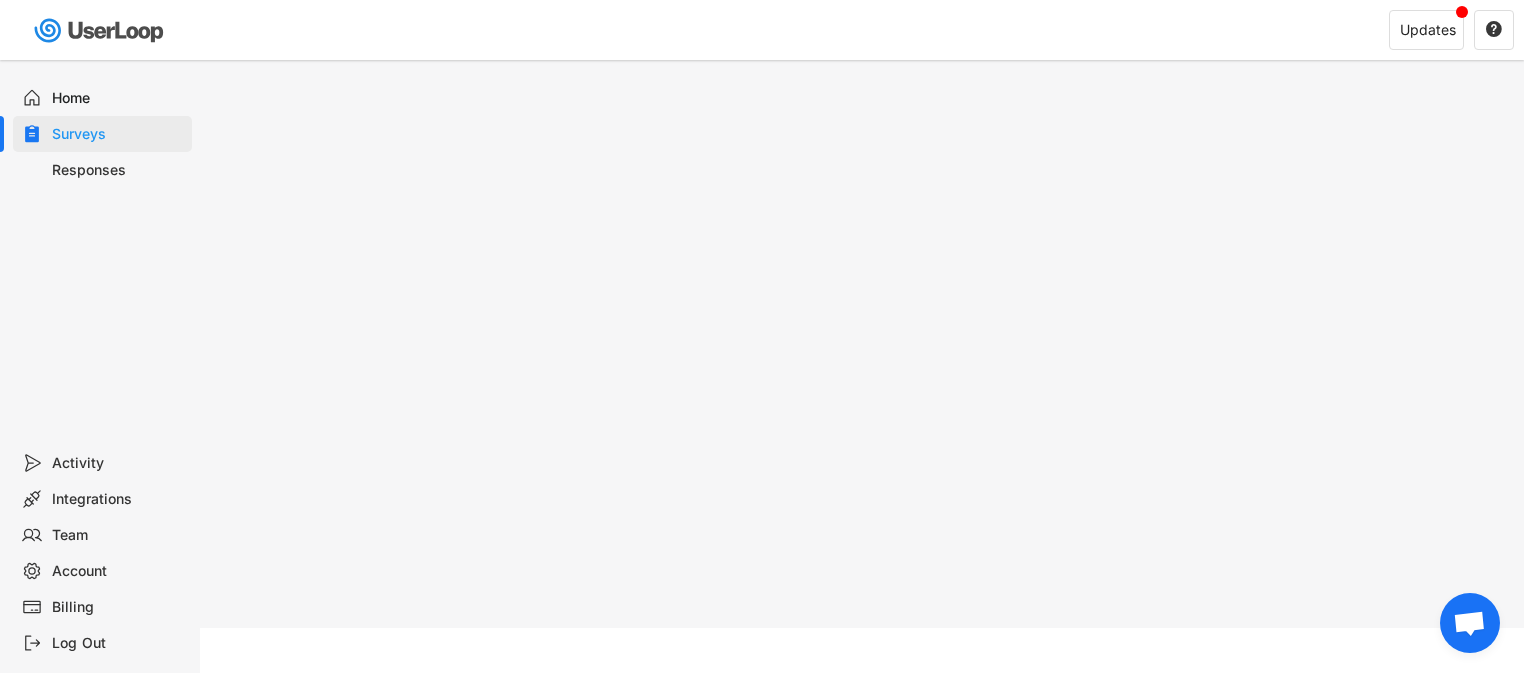 scroll, scrollTop: 0, scrollLeft: 0, axis: both 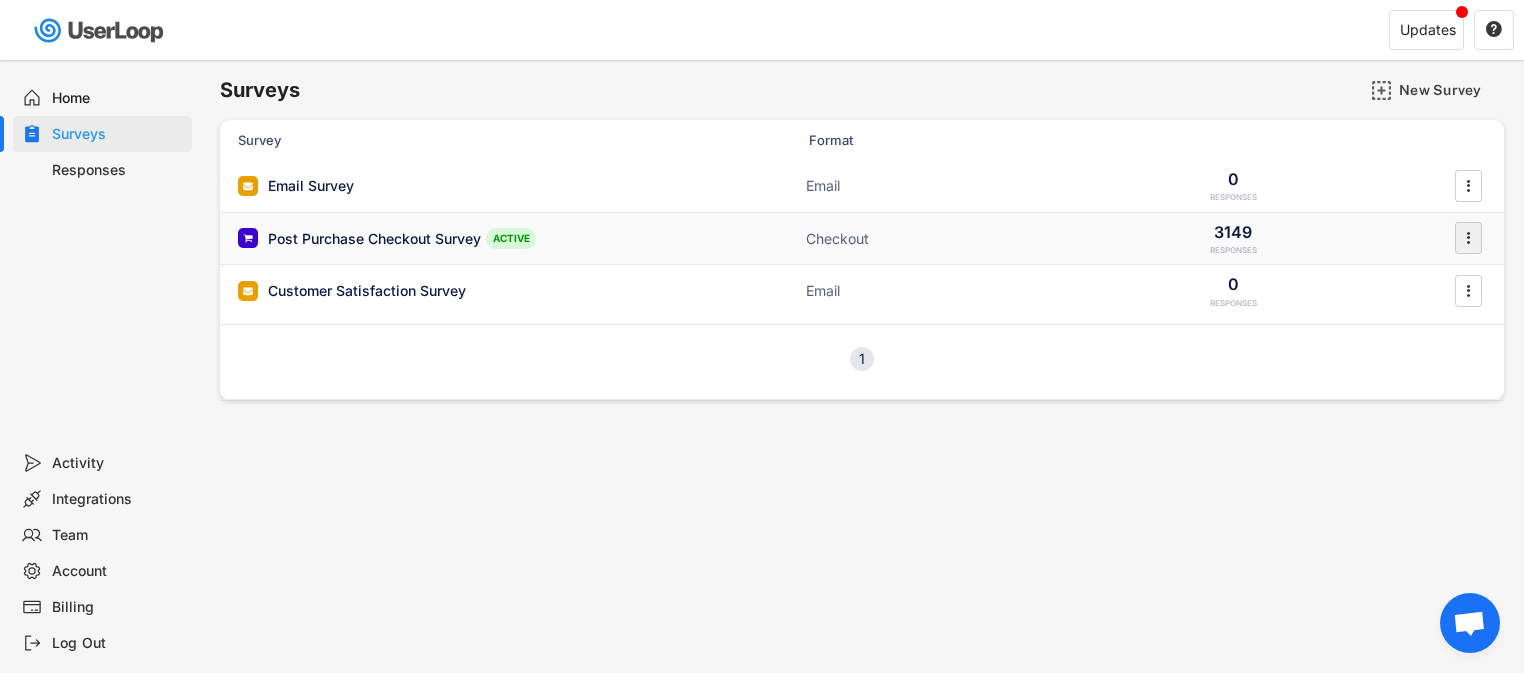 click on "" 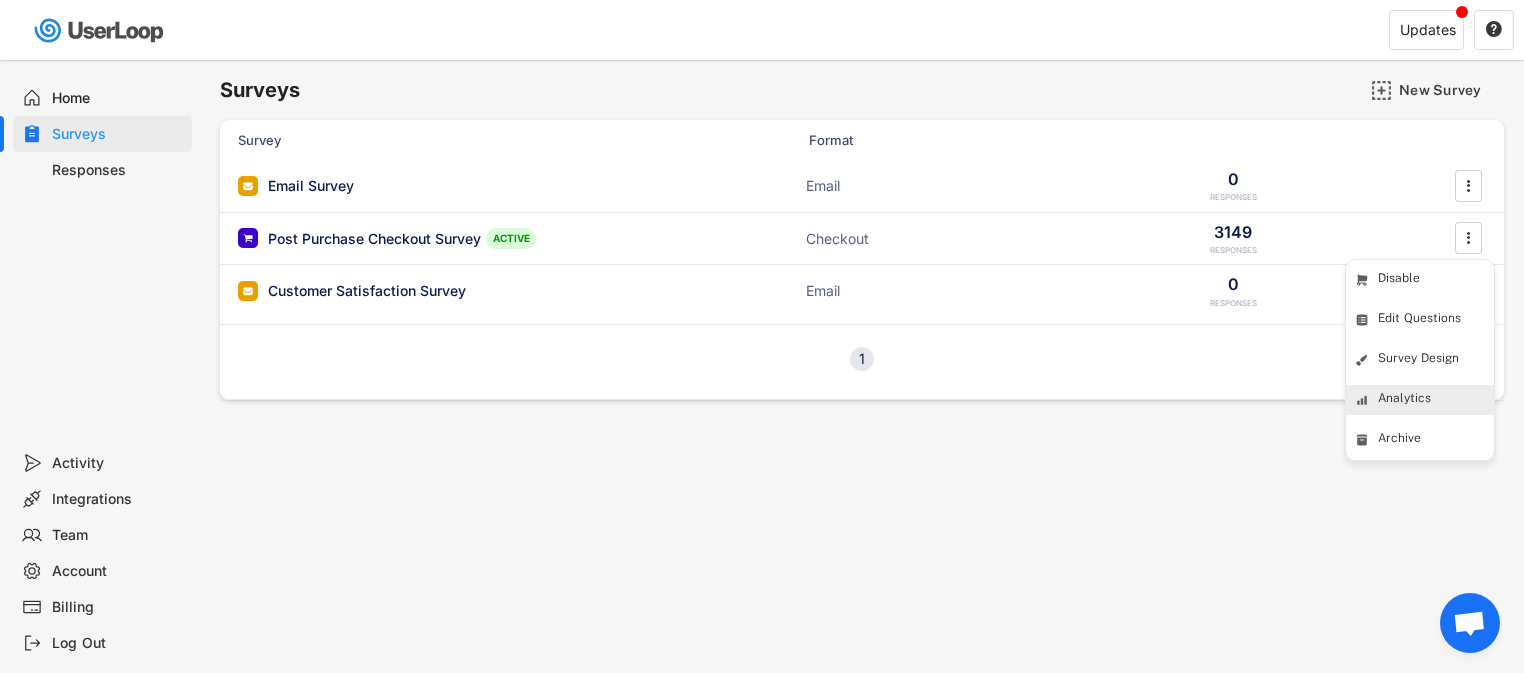 click on "Analytics" at bounding box center [1436, 400] 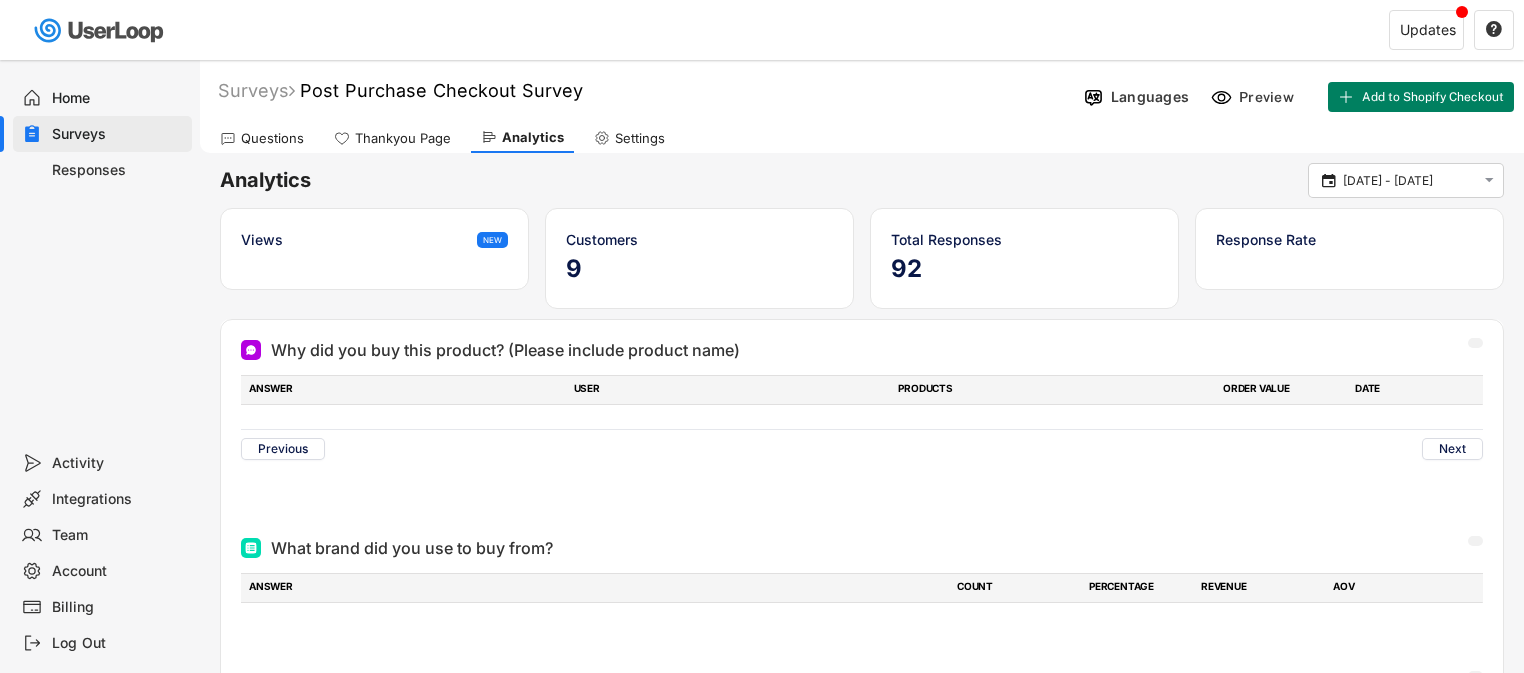 scroll, scrollTop: 0, scrollLeft: 0, axis: both 